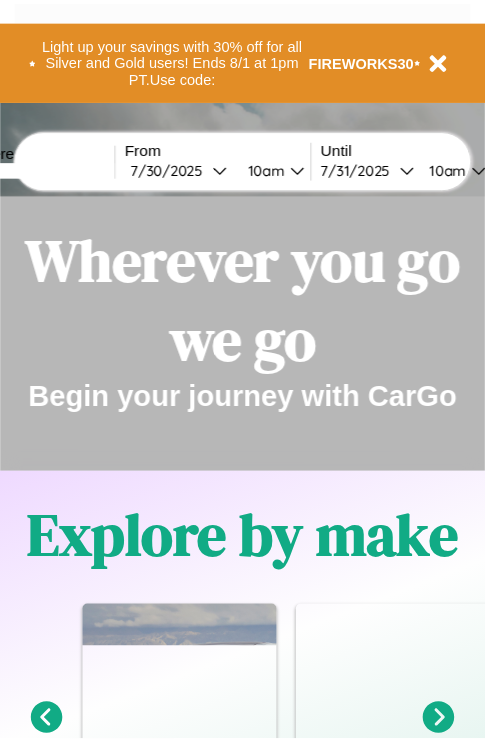 scroll, scrollTop: 0, scrollLeft: 0, axis: both 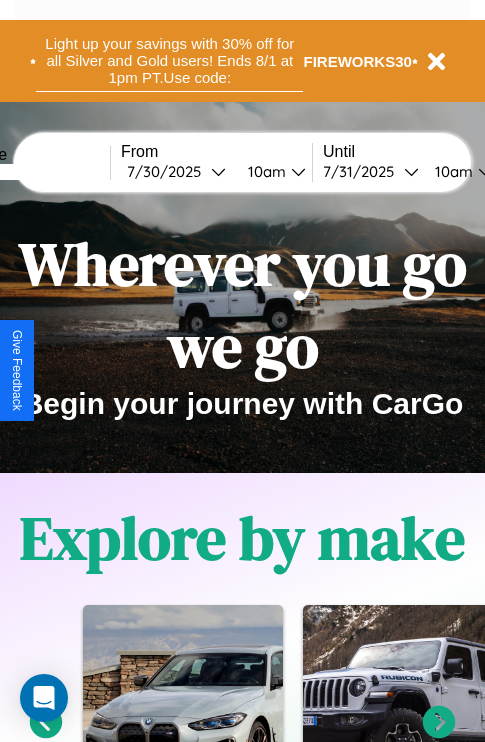 click on "Light up your savings with 30% off for all Silver and Gold users! Ends 8/1 at 1pm PT.  Use code:" at bounding box center (169, 61) 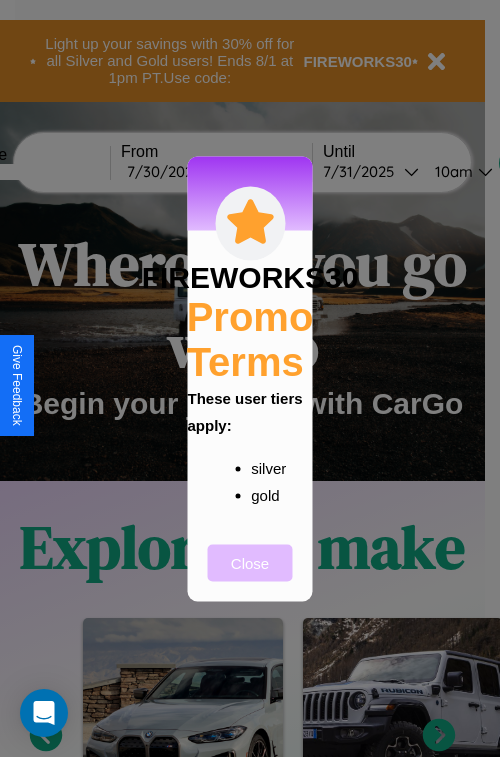 click on "Close" at bounding box center (250, 562) 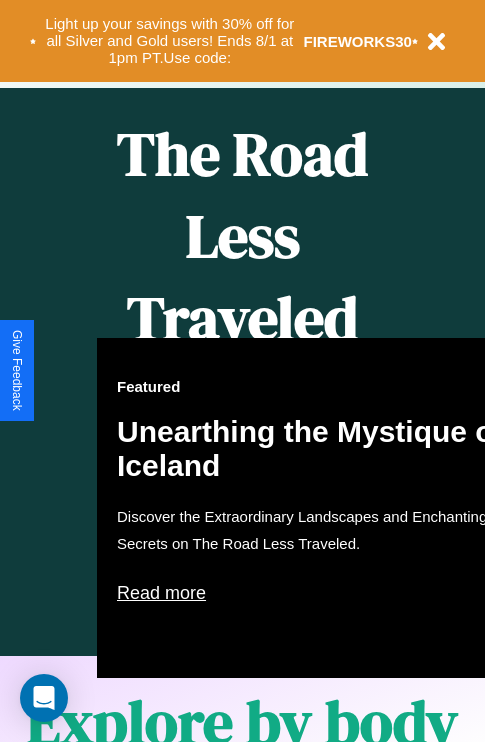 scroll, scrollTop: 817, scrollLeft: 0, axis: vertical 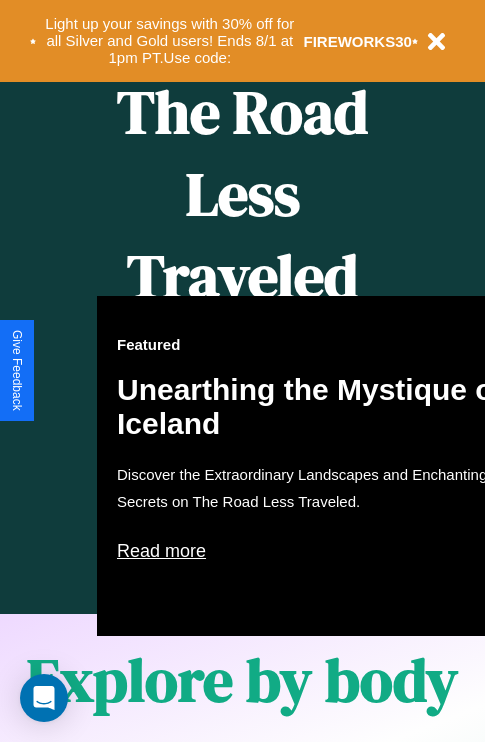 click on "Featured Unearthing the Mystique of Iceland Discover the Extraordinary Landscapes and Enchanting Secrets on The Road Less Traveled. Read more" at bounding box center (317, 466) 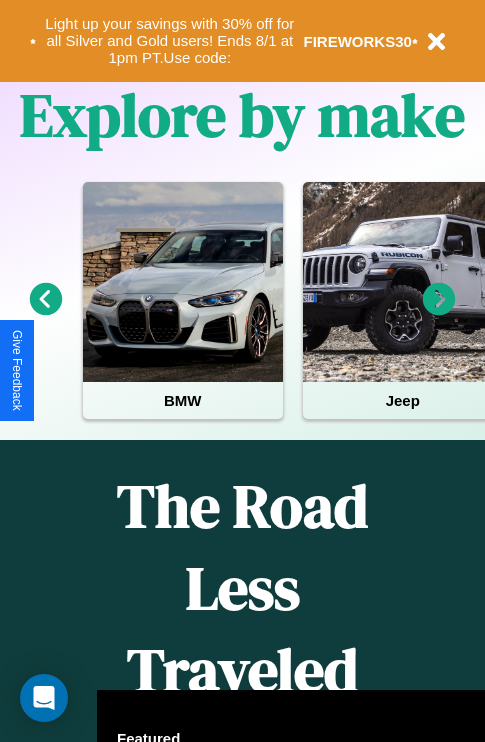 scroll, scrollTop: 0, scrollLeft: 0, axis: both 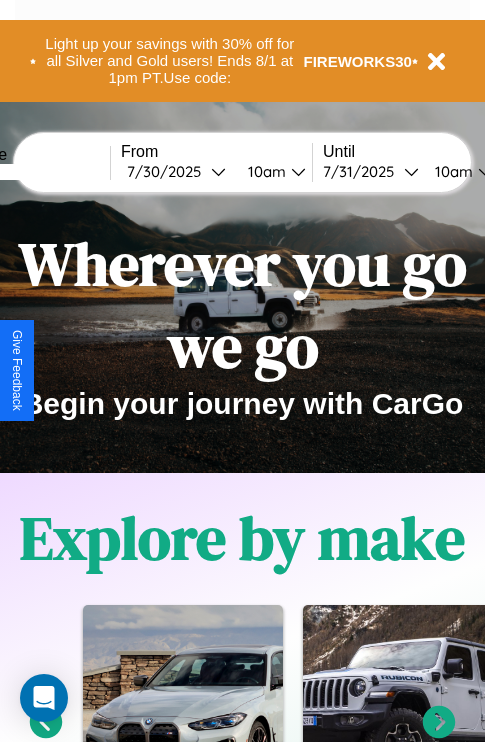 click at bounding box center (35, 172) 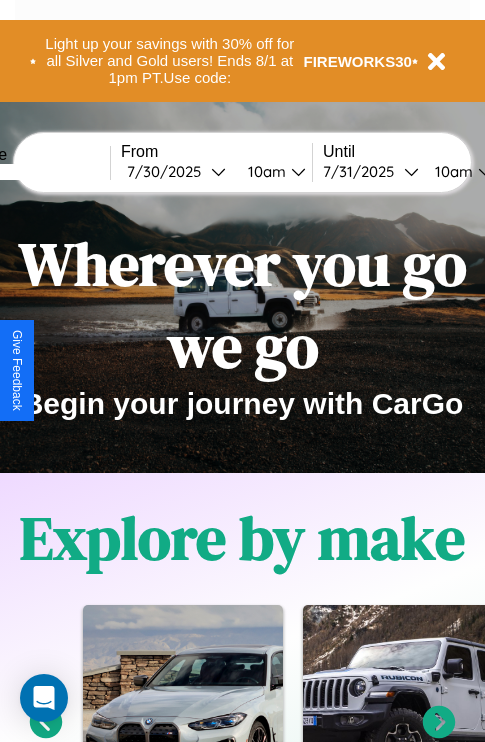 type on "******" 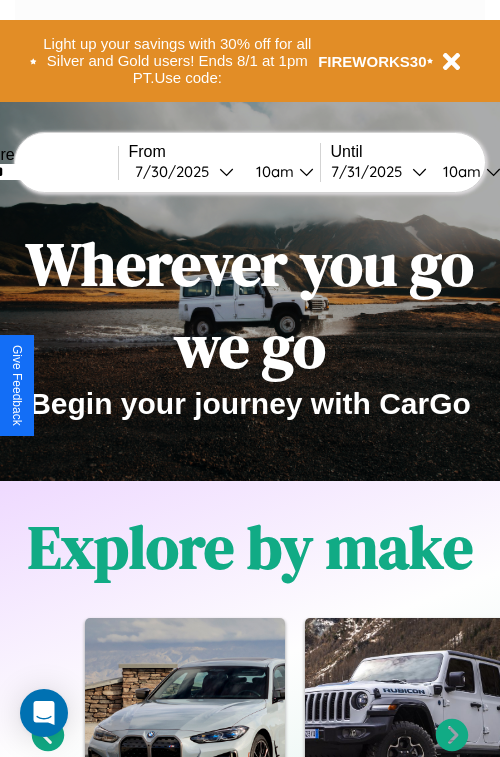 select on "*" 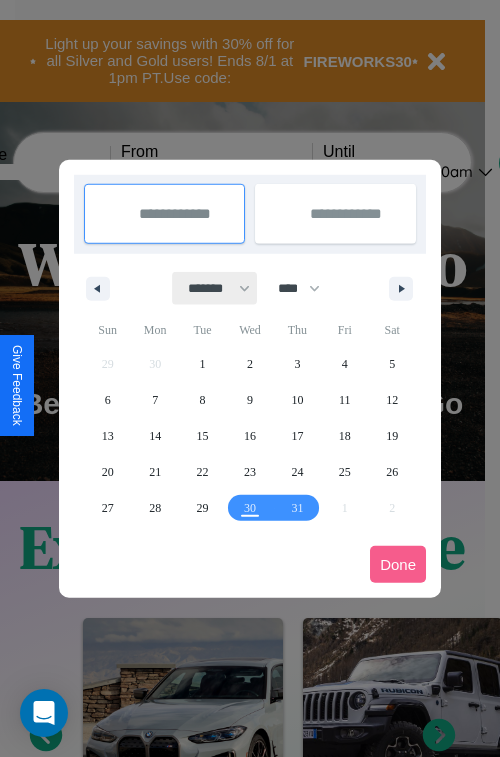 click on "******* ******** ***** ***** *** **** **** ****** ********* ******* ******** ********" at bounding box center [215, 288] 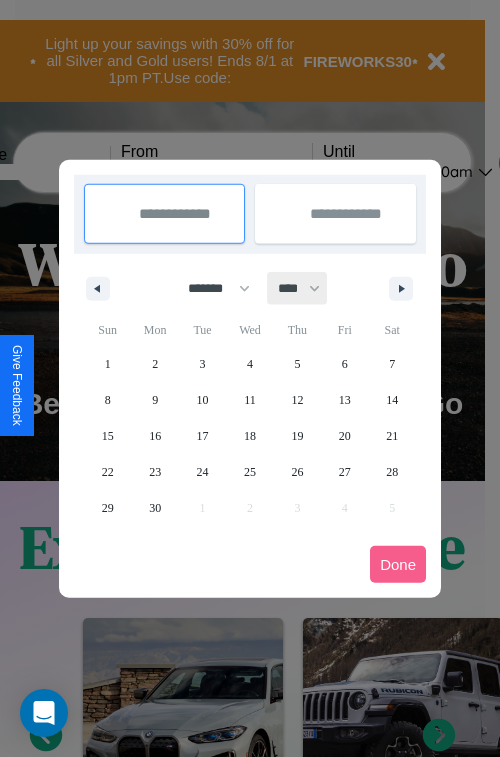click on "**** **** **** **** **** **** **** **** **** **** **** **** **** **** **** **** **** **** **** **** **** **** **** **** **** **** **** **** **** **** **** **** **** **** **** **** **** **** **** **** **** **** **** **** **** **** **** **** **** **** **** **** **** **** **** **** **** **** **** **** **** **** **** **** **** **** **** **** **** **** **** **** **** **** **** **** **** **** **** **** **** **** **** **** **** **** **** **** **** **** **** **** **** **** **** **** **** **** **** **** **** **** **** **** **** **** **** **** **** **** **** **** **** **** **** **** **** **** **** **** ****" at bounding box center [298, 288] 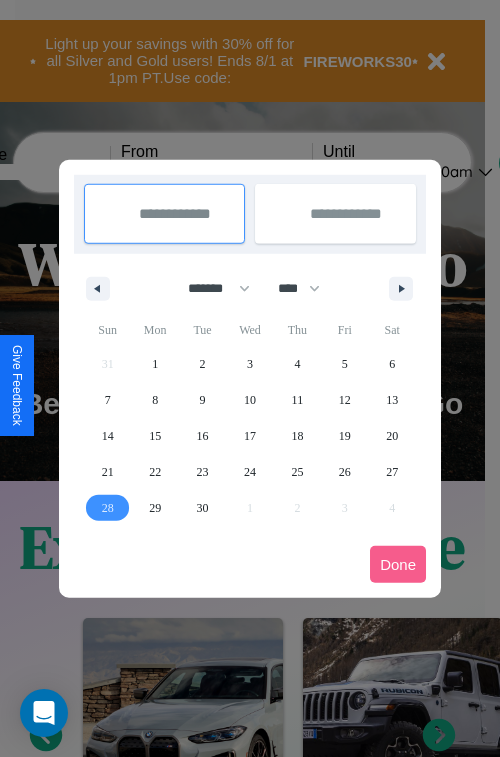click on "28" at bounding box center (108, 508) 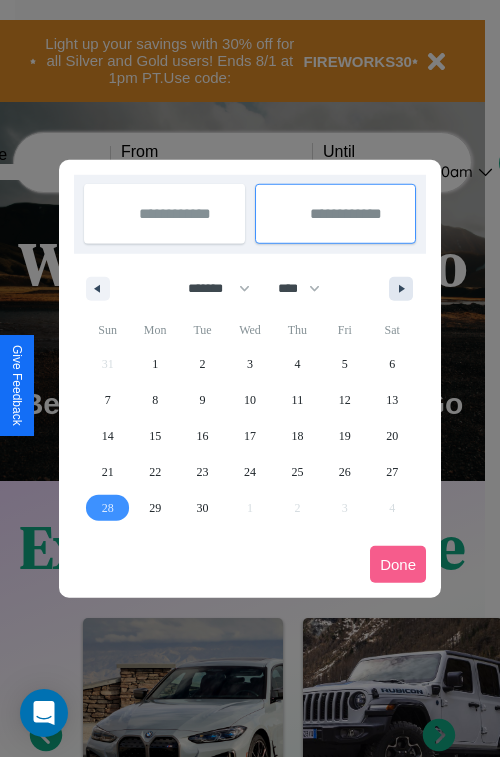 click at bounding box center (405, 289) 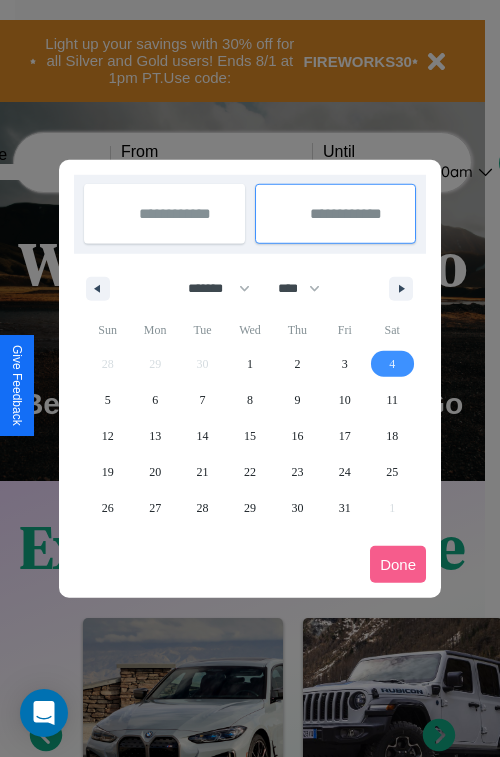 click on "4" at bounding box center (392, 364) 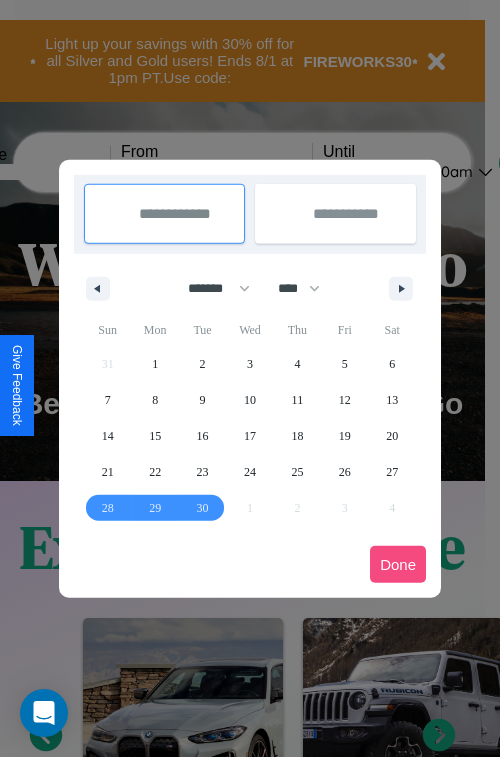 click on "Done" at bounding box center (398, 564) 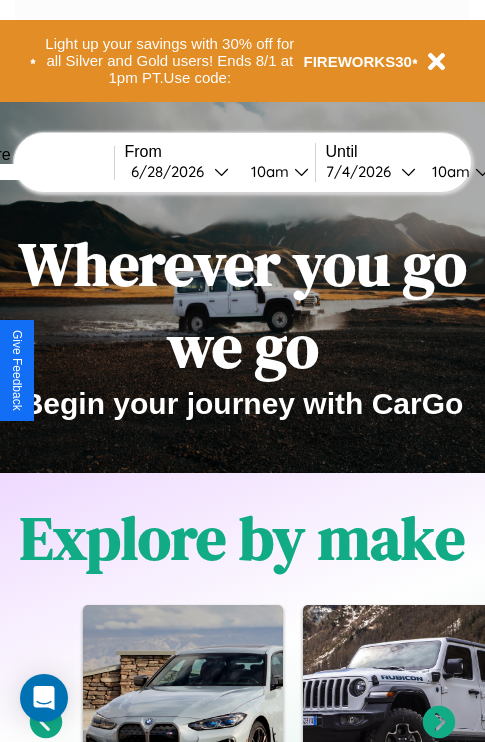 scroll, scrollTop: 0, scrollLeft: 72, axis: horizontal 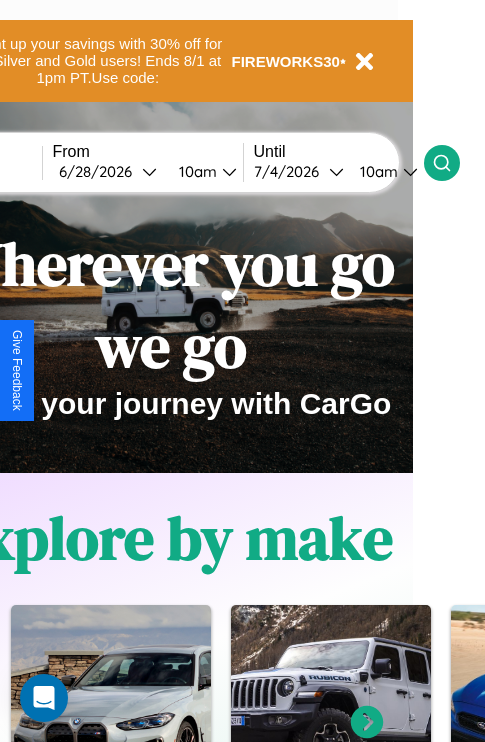 click 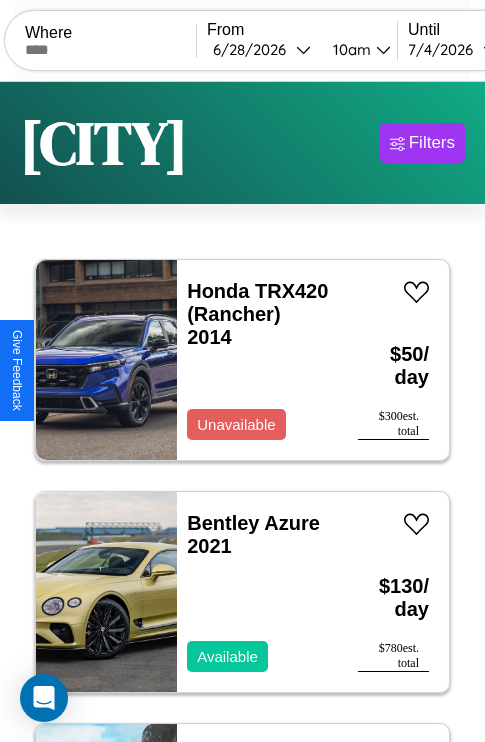 scroll, scrollTop: 95, scrollLeft: 0, axis: vertical 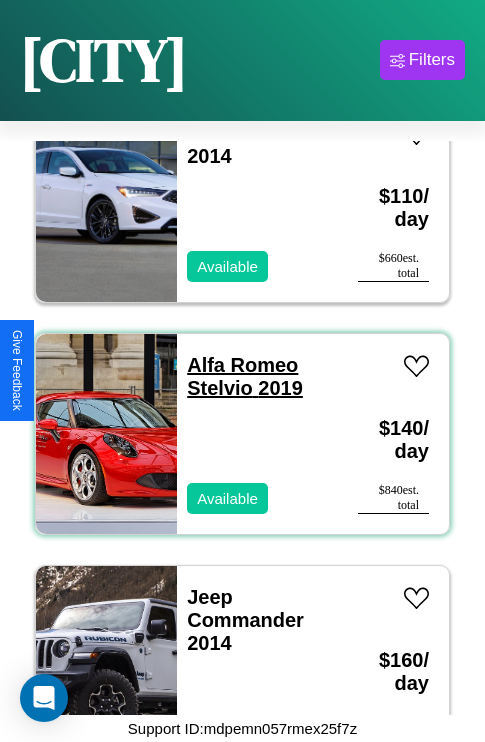 click on "Alfa Romeo Stelvio 2019" at bounding box center [245, 376] 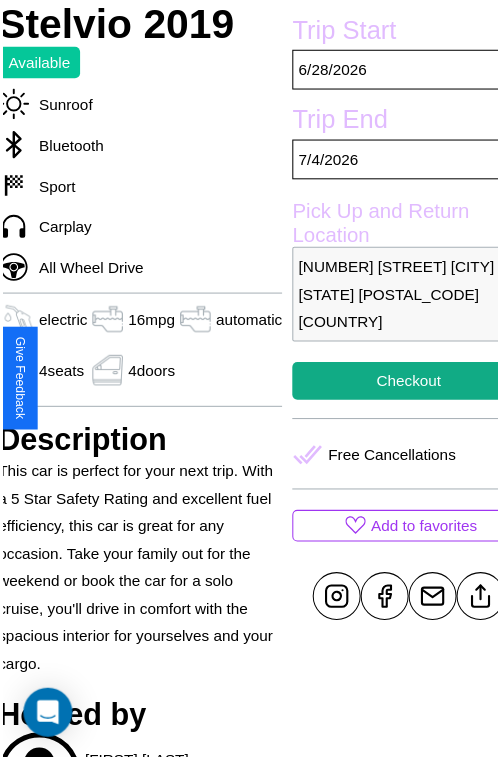 scroll, scrollTop: 600, scrollLeft: 96, axis: both 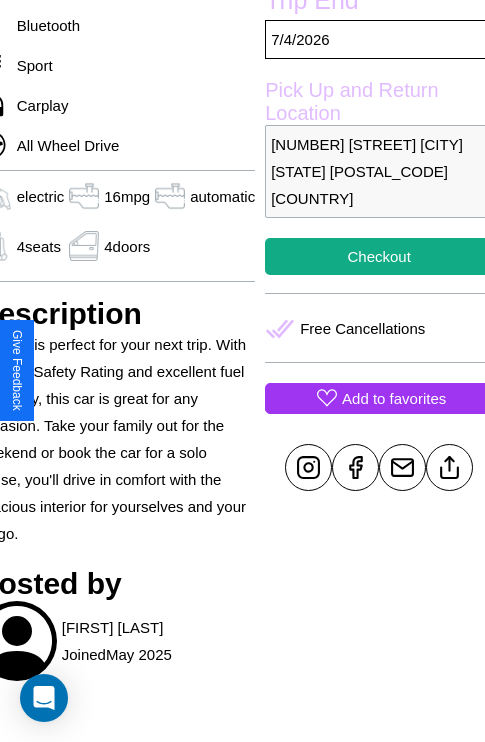 click on "Add to favorites" at bounding box center (394, 398) 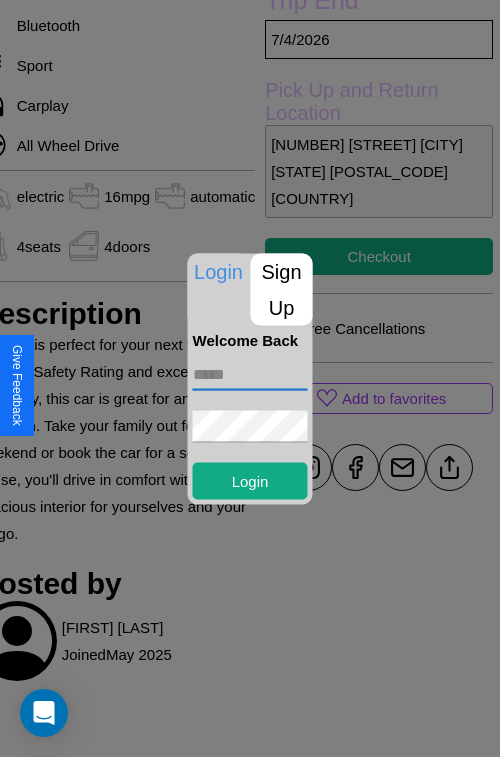 click at bounding box center [250, 374] 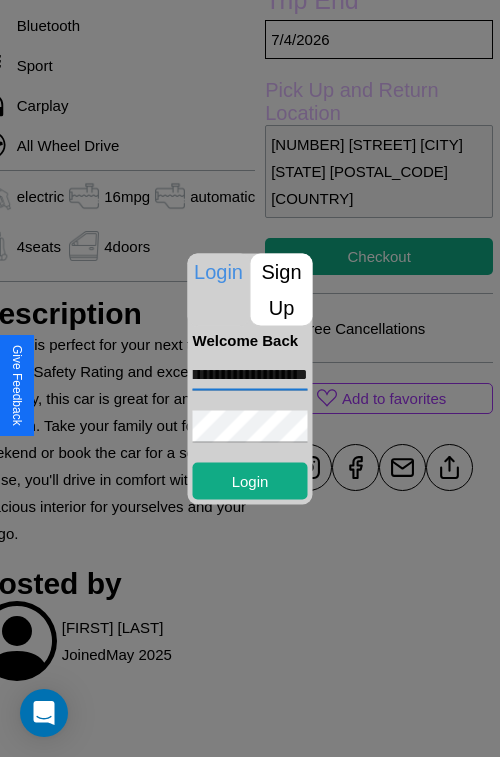 scroll, scrollTop: 0, scrollLeft: 67, axis: horizontal 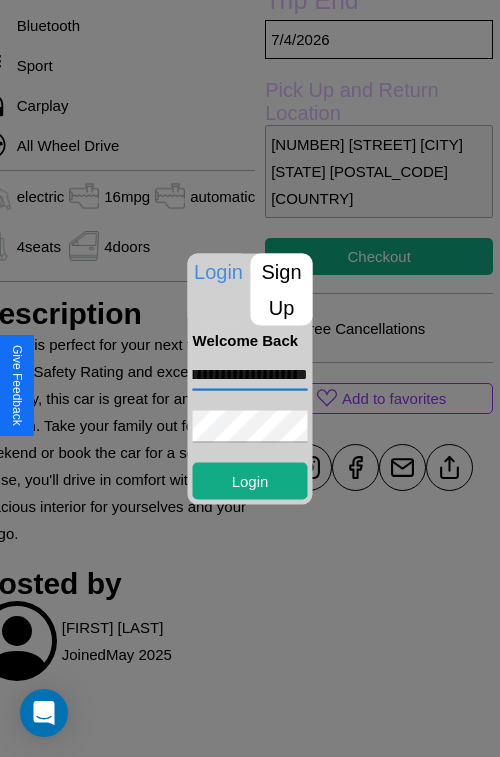 type on "**********" 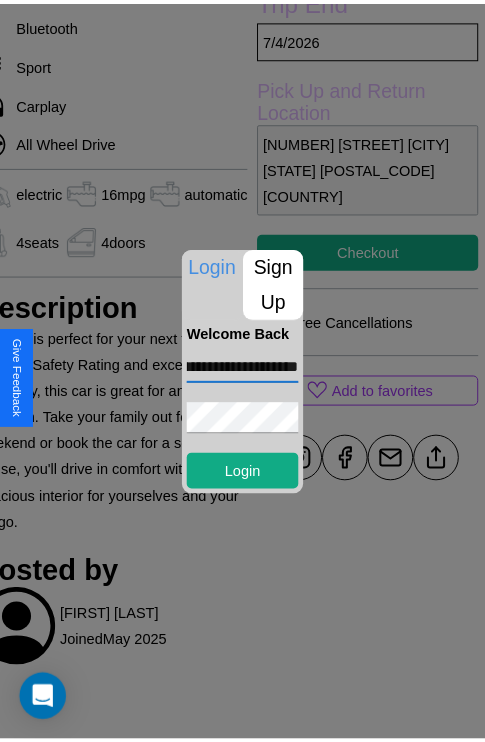 scroll, scrollTop: 0, scrollLeft: 0, axis: both 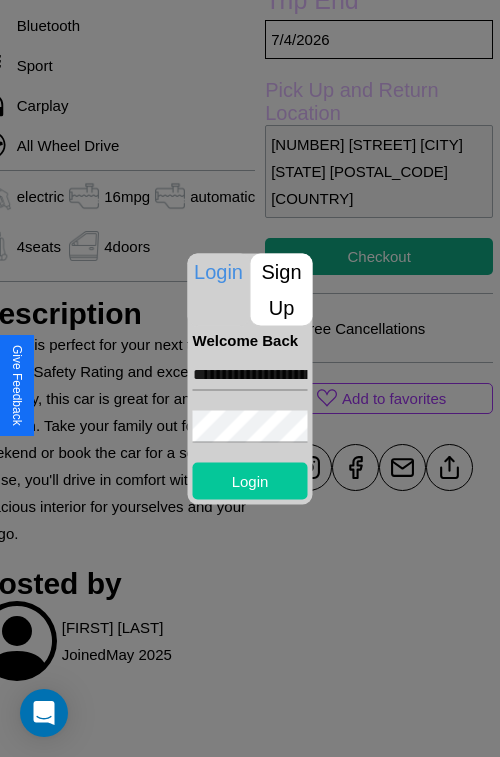click on "Login" at bounding box center (250, 480) 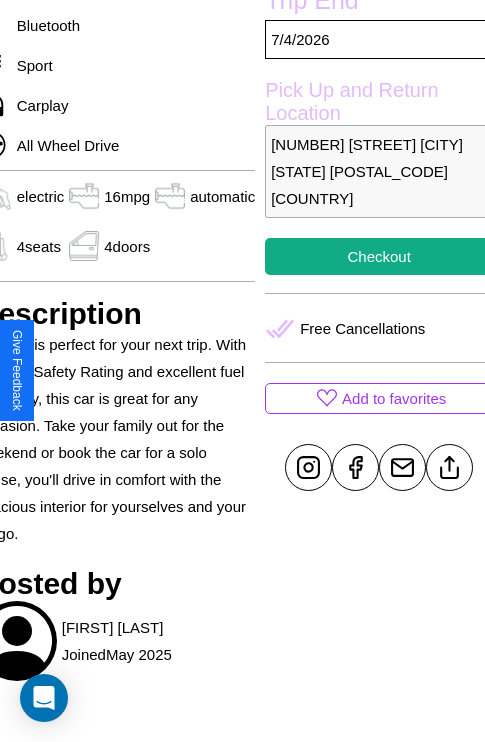scroll, scrollTop: 600, scrollLeft: 96, axis: both 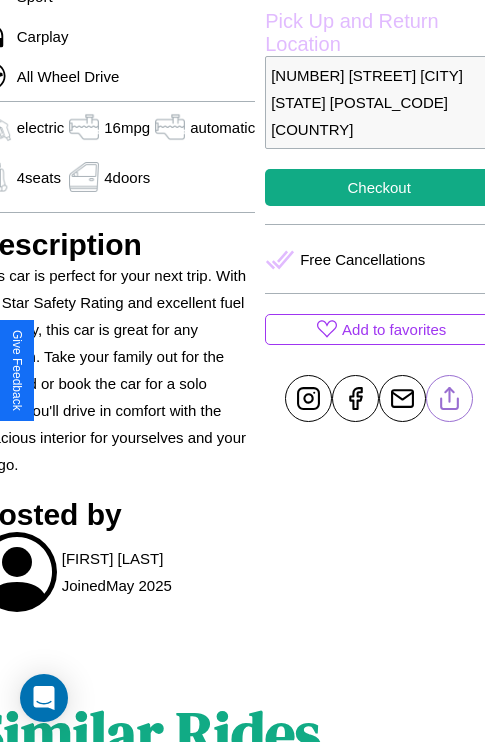 click 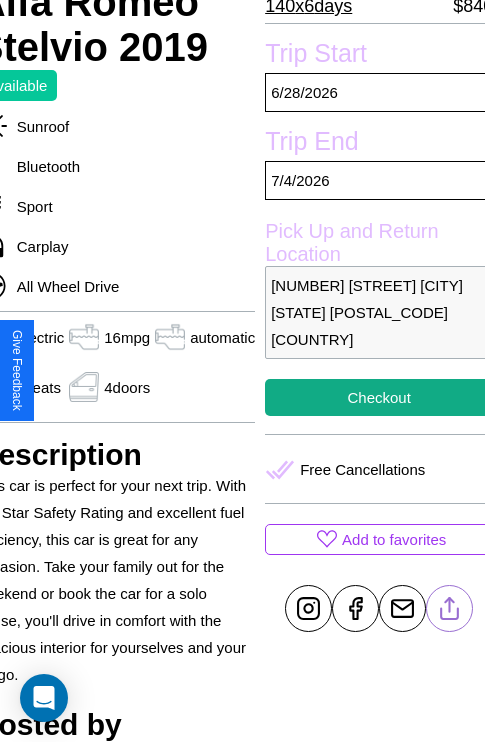scroll, scrollTop: 458, scrollLeft: 96, axis: both 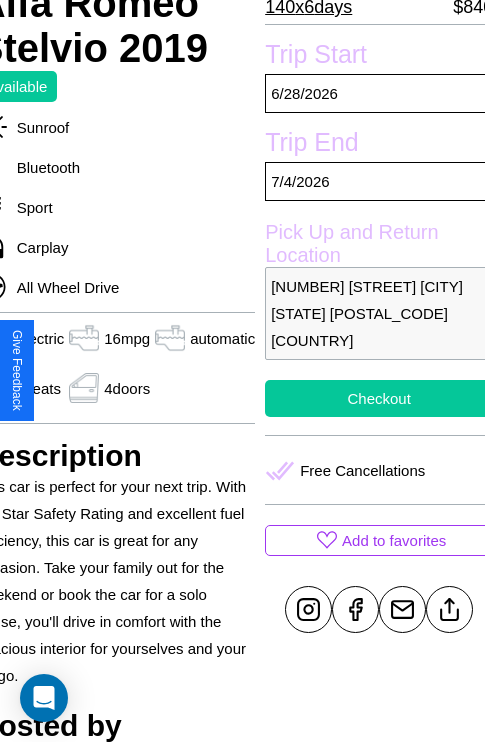click on "Checkout" at bounding box center [379, 398] 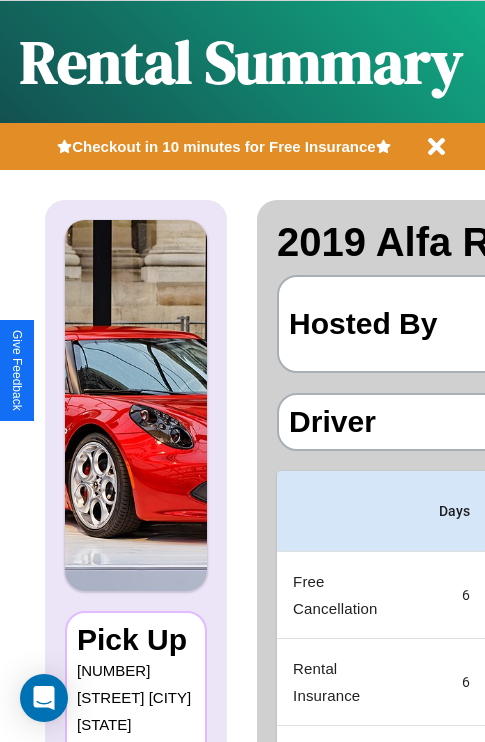 scroll, scrollTop: 0, scrollLeft: 378, axis: horizontal 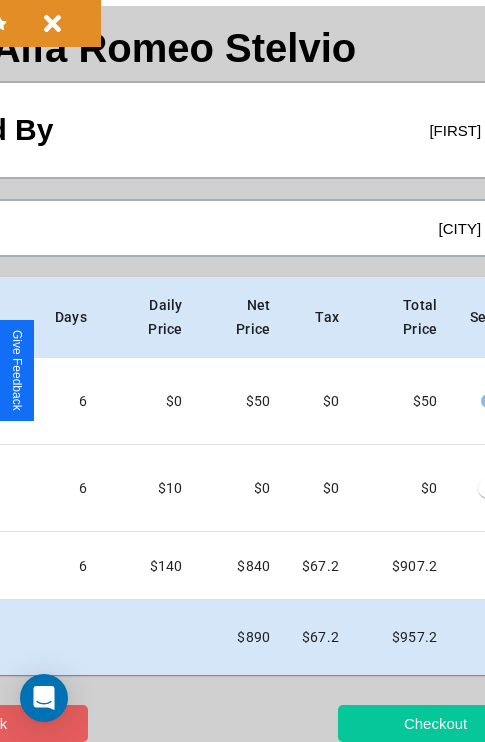 click on "Checkout" at bounding box center (435, 723) 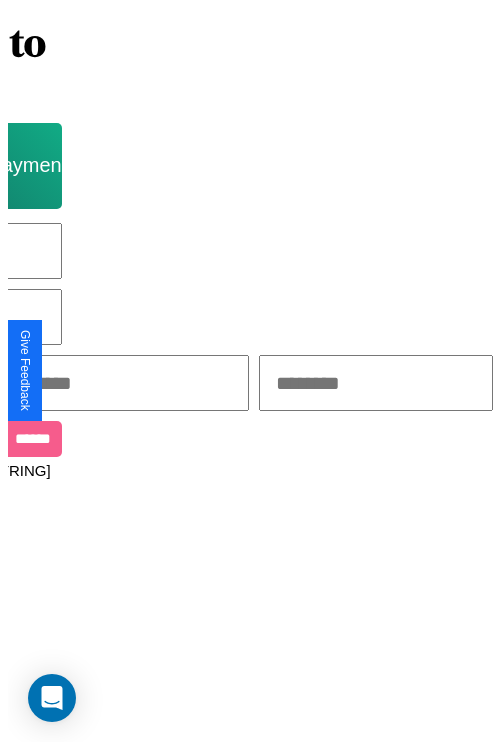 scroll, scrollTop: 0, scrollLeft: 0, axis: both 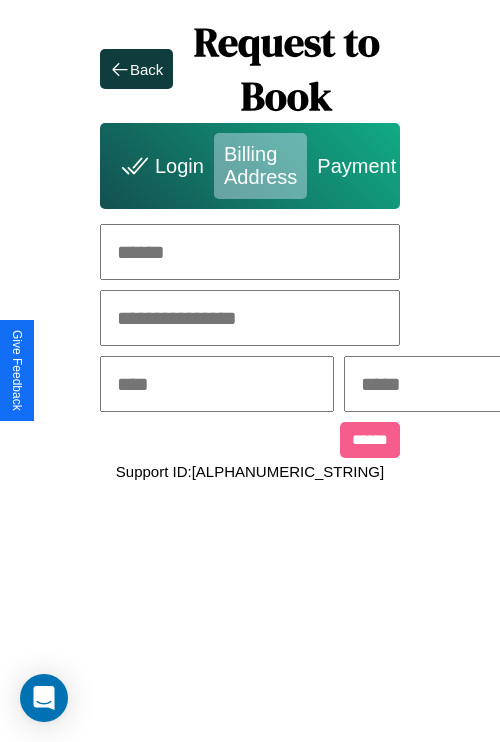 click at bounding box center [250, 252] 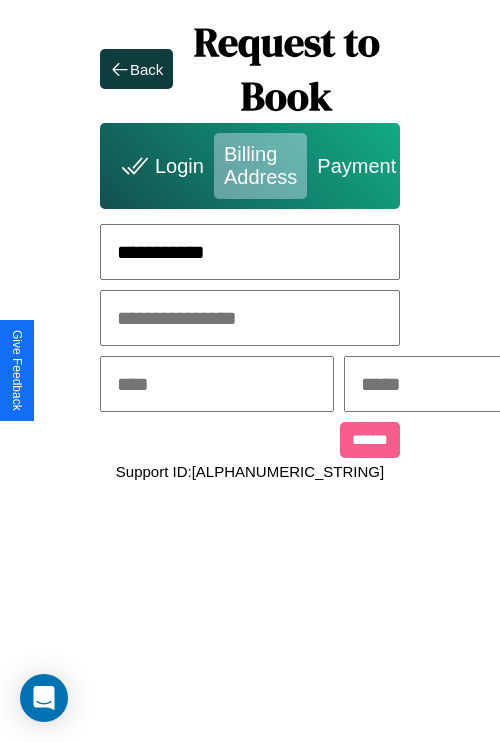 type on "**********" 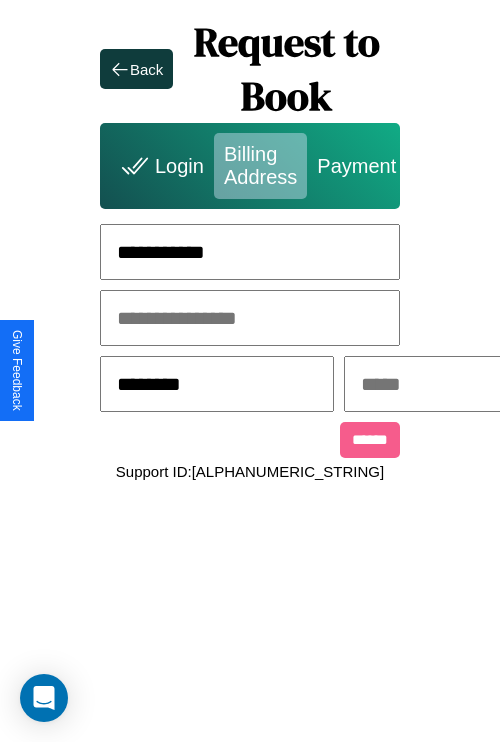 type on "********" 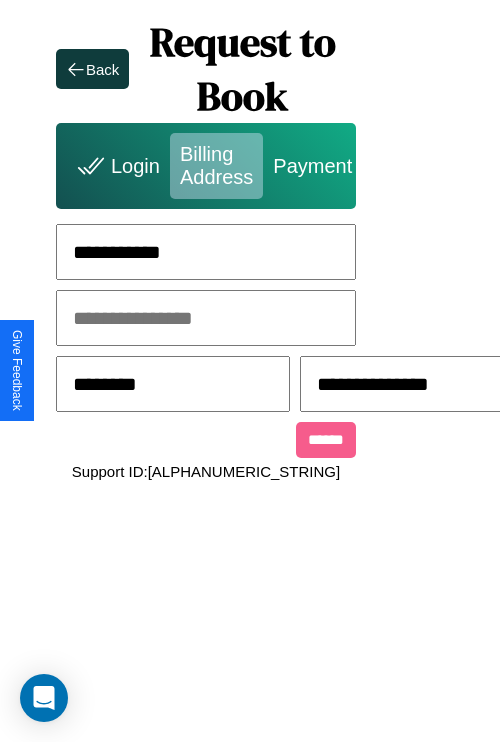 type on "**********" 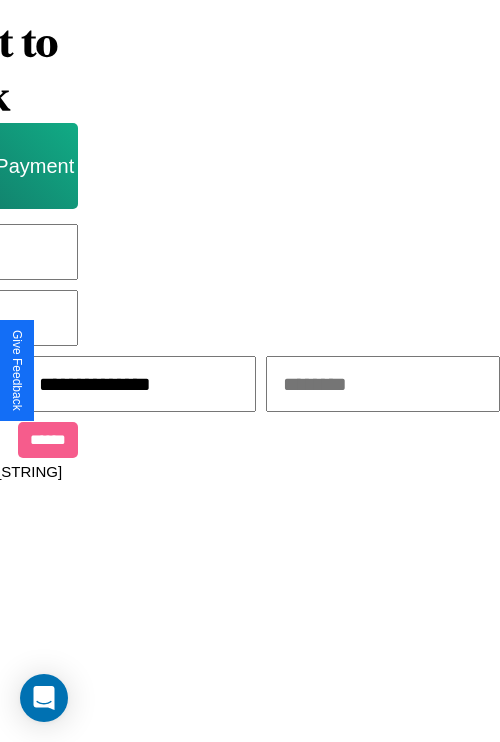 click at bounding box center (383, 384) 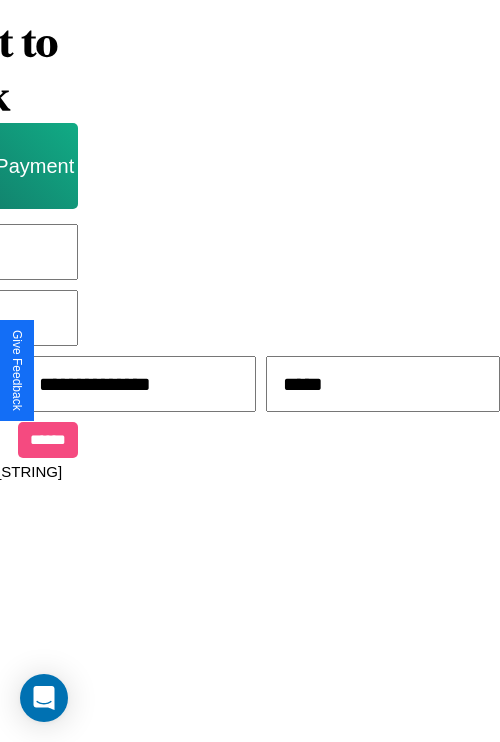 type on "*****" 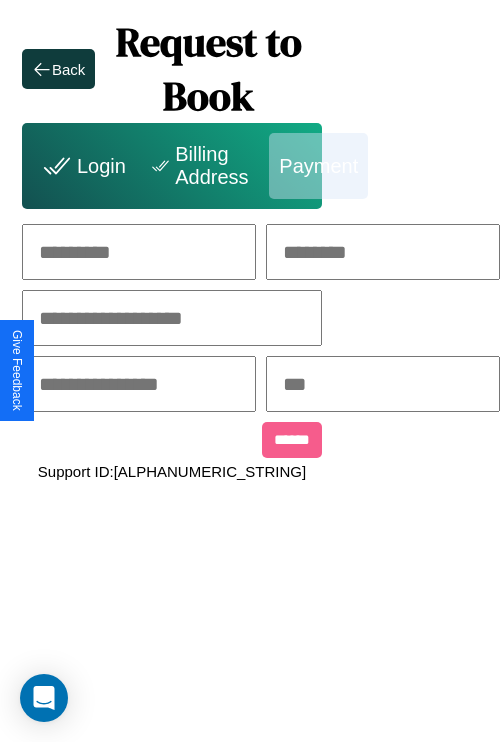 scroll, scrollTop: 0, scrollLeft: 208, axis: horizontal 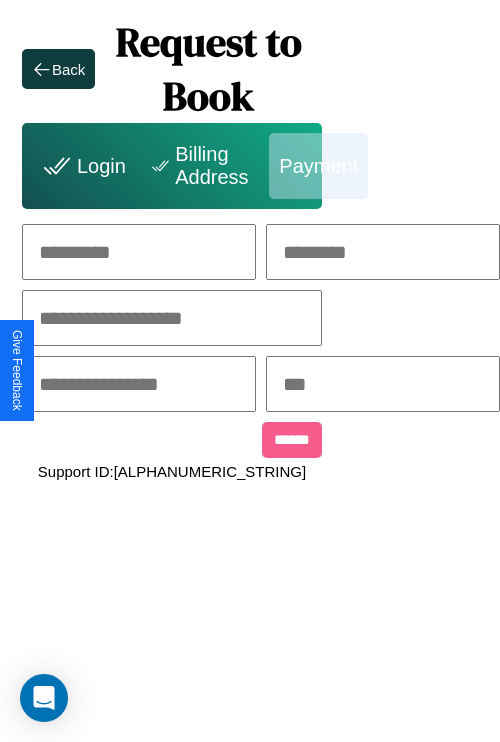 click at bounding box center (139, 252) 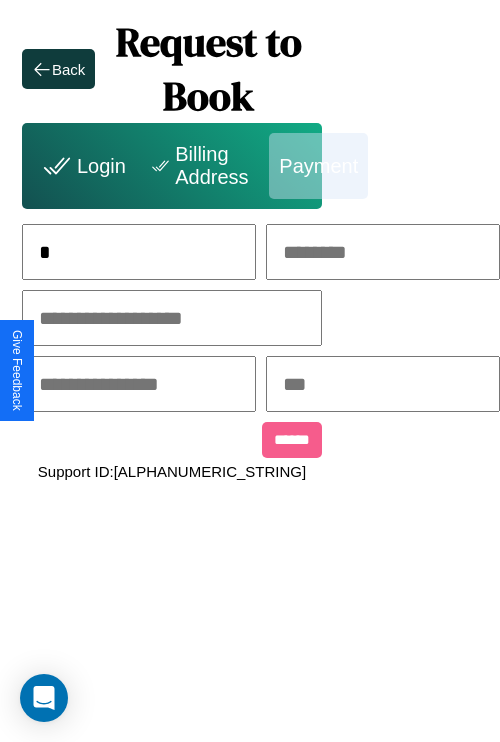 scroll, scrollTop: 0, scrollLeft: 133, axis: horizontal 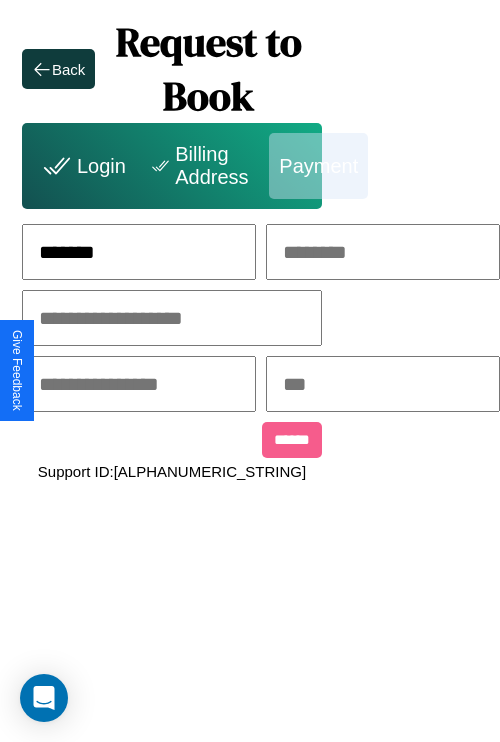 type on "*******" 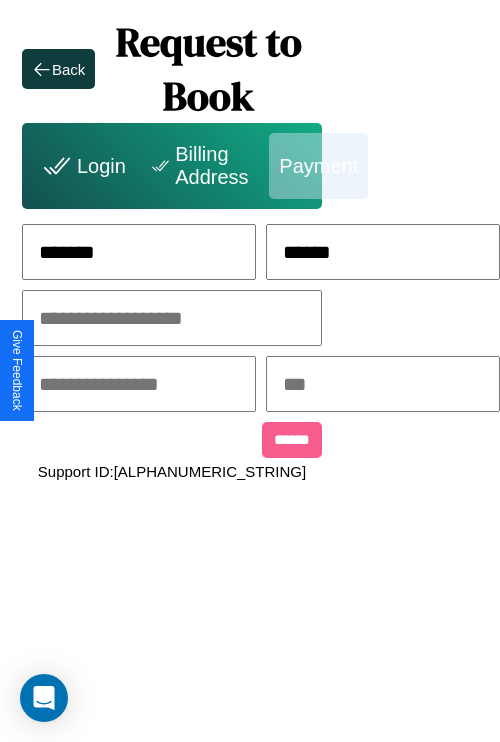type on "******" 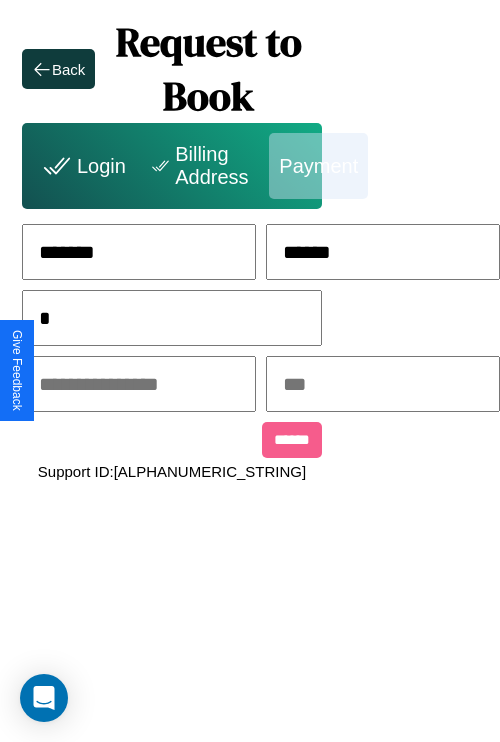 scroll, scrollTop: 0, scrollLeft: 128, axis: horizontal 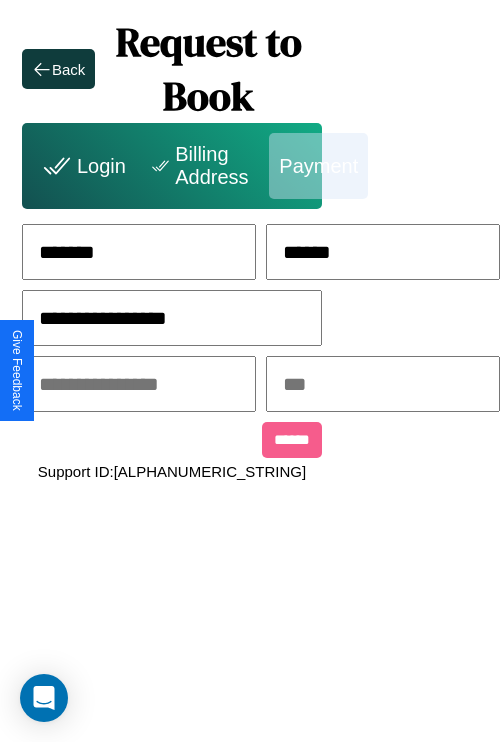 type on "**********" 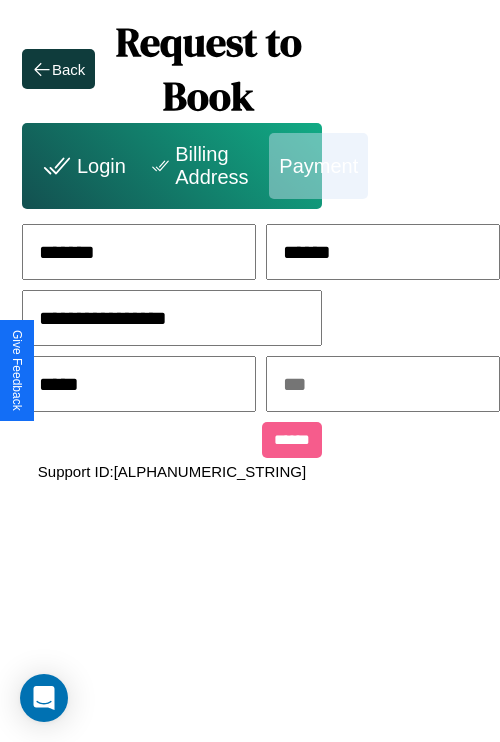 type on "*****" 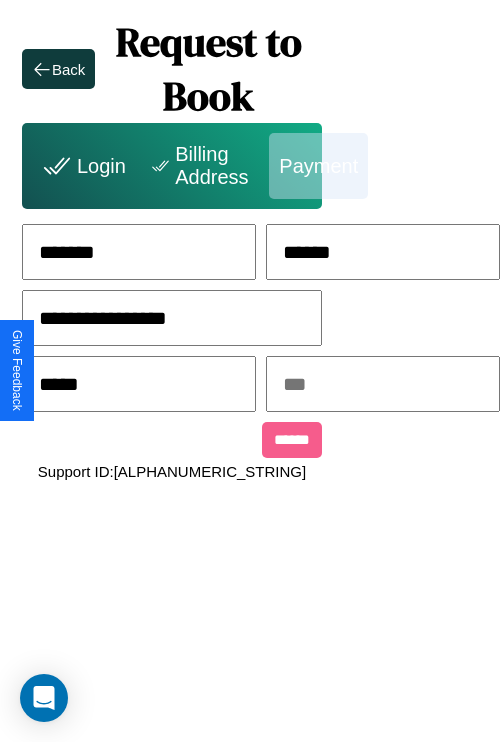 click at bounding box center (383, 384) 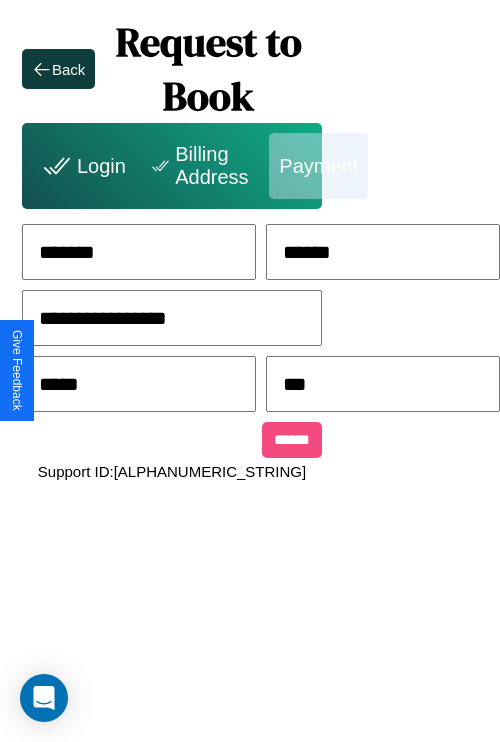 type on "***" 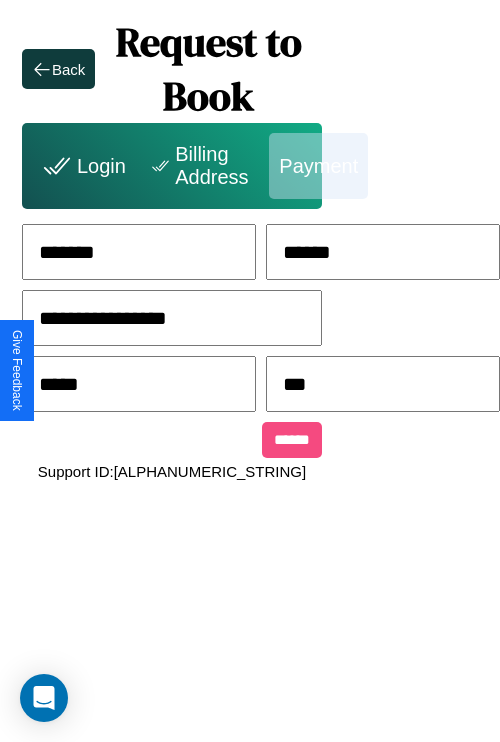 click on "******" at bounding box center (292, 440) 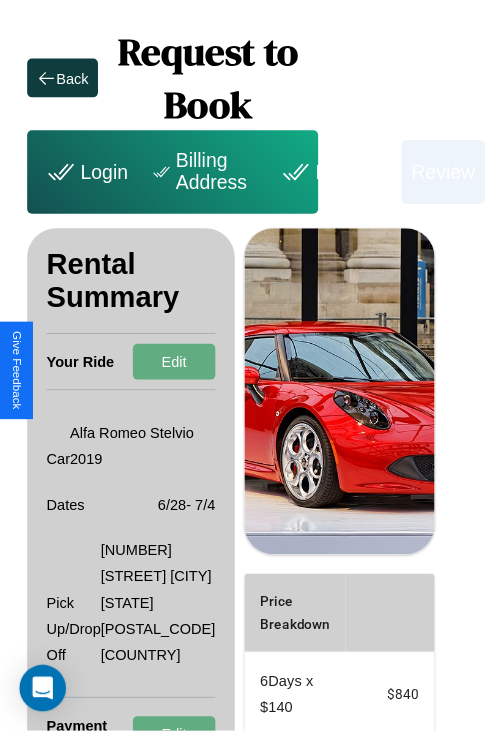 scroll, scrollTop: 0, scrollLeft: 72, axis: horizontal 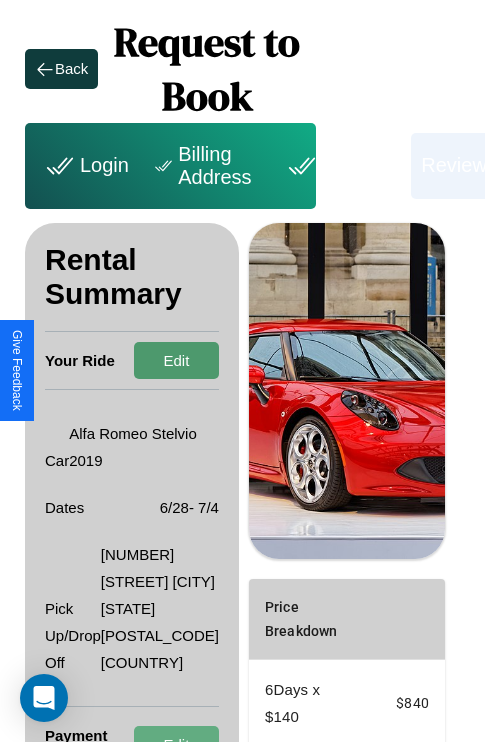 click on "Edit" at bounding box center (176, 360) 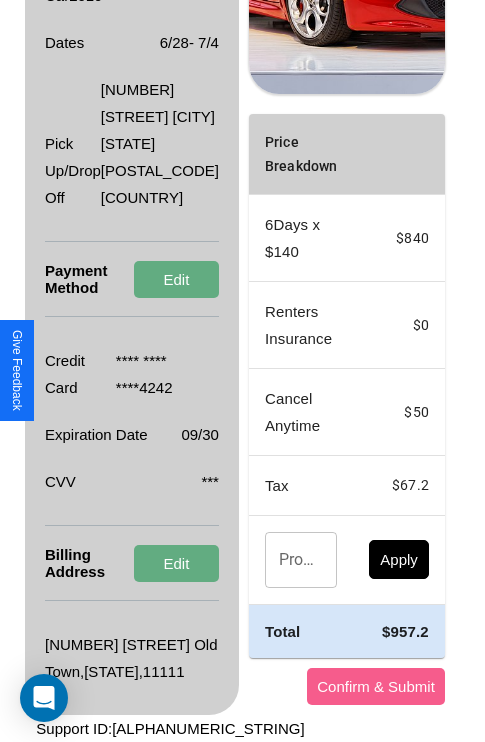 scroll, scrollTop: 482, scrollLeft: 72, axis: both 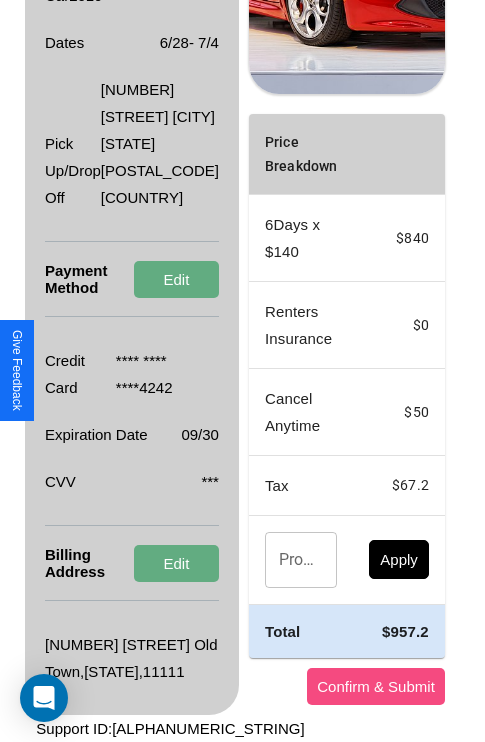 click on "Confirm & Submit" at bounding box center [376, 686] 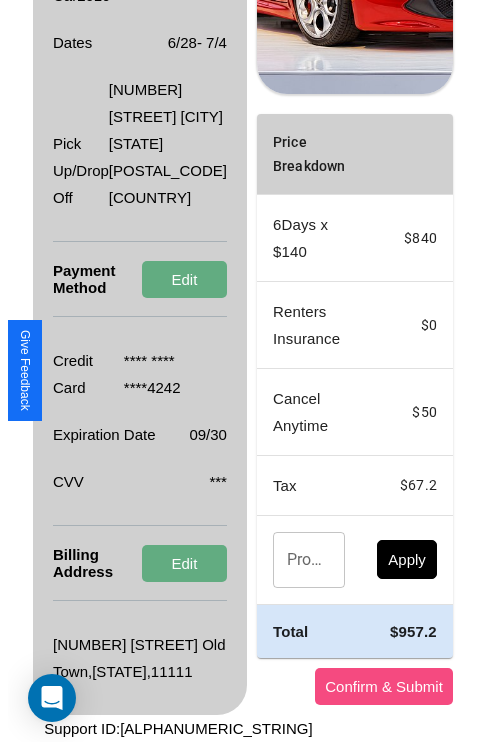 scroll, scrollTop: 0, scrollLeft: 72, axis: horizontal 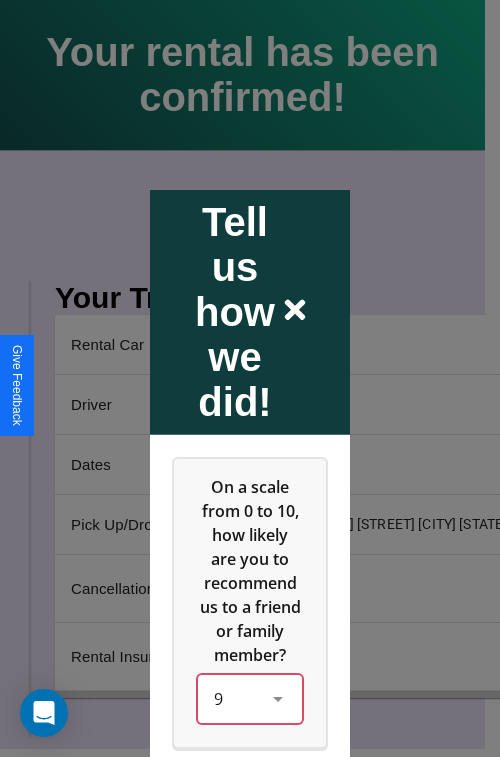 click on "9" at bounding box center (250, 698) 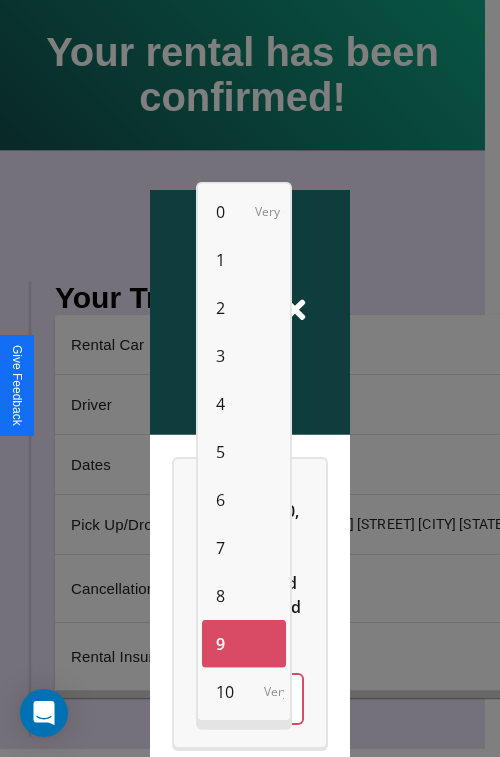 click on "7" at bounding box center [220, 548] 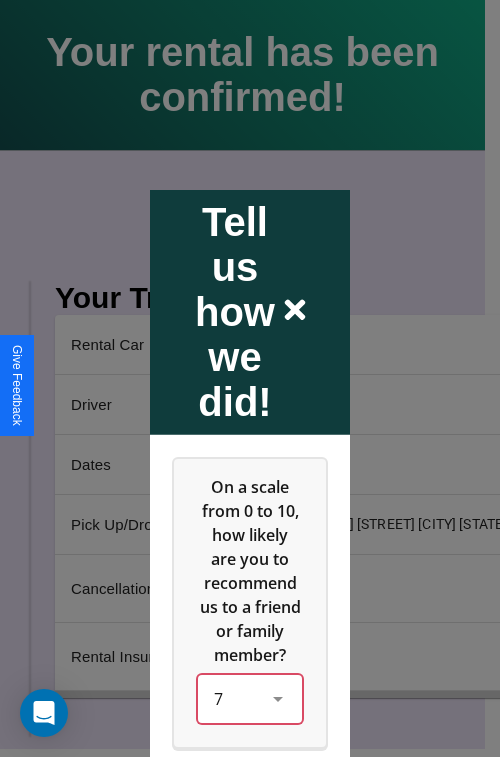 scroll, scrollTop: 286, scrollLeft: 0, axis: vertical 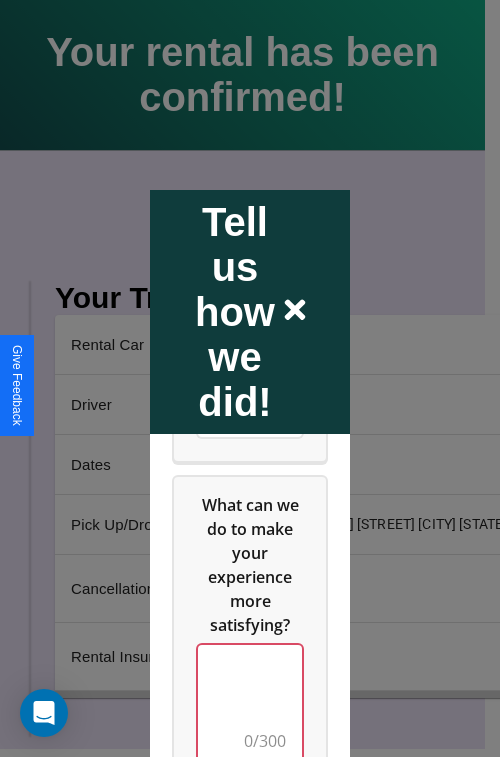 click at bounding box center [250, 704] 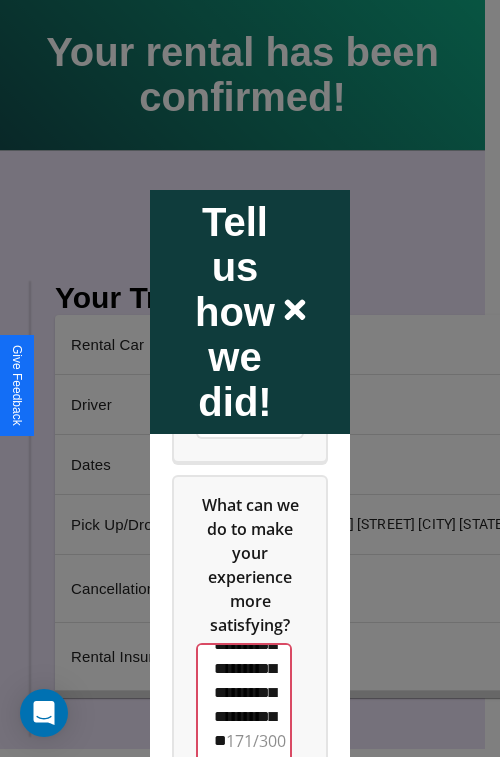 scroll, scrollTop: 732, scrollLeft: 0, axis: vertical 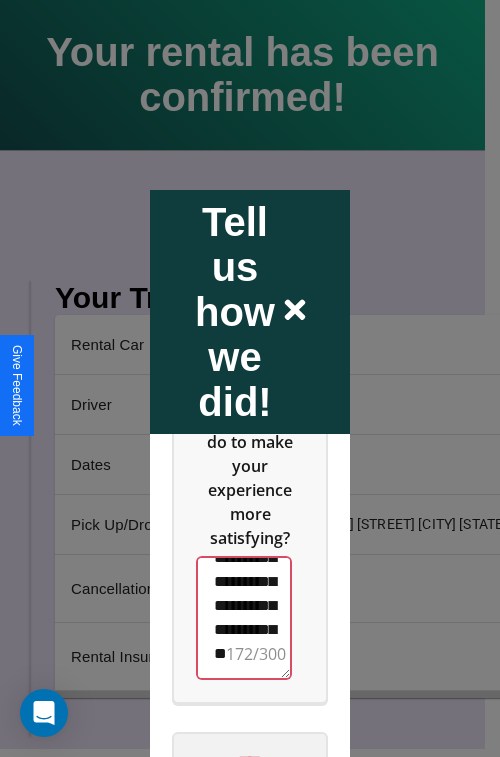 type on "**********" 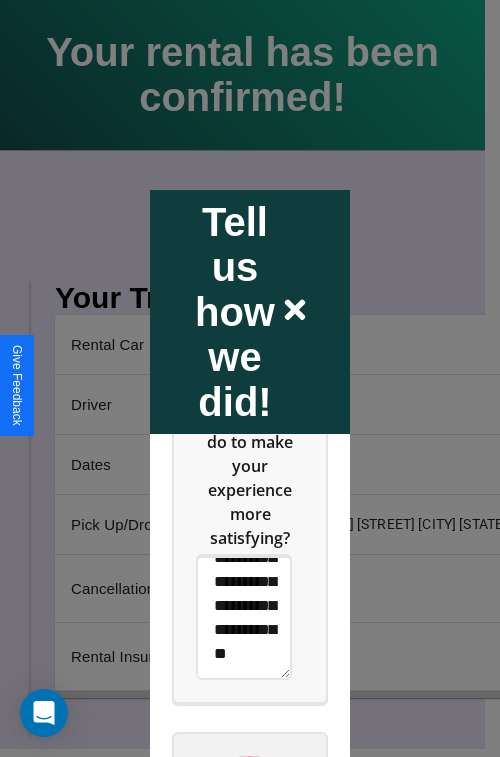 click on "****" at bounding box center [250, 761] 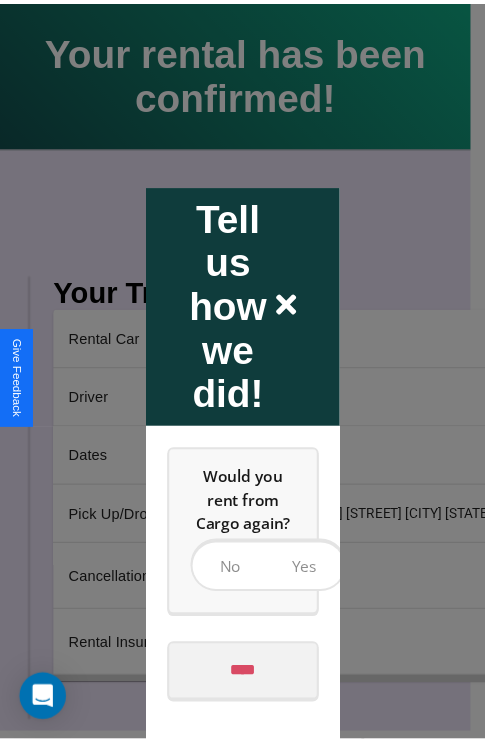 scroll, scrollTop: 0, scrollLeft: 0, axis: both 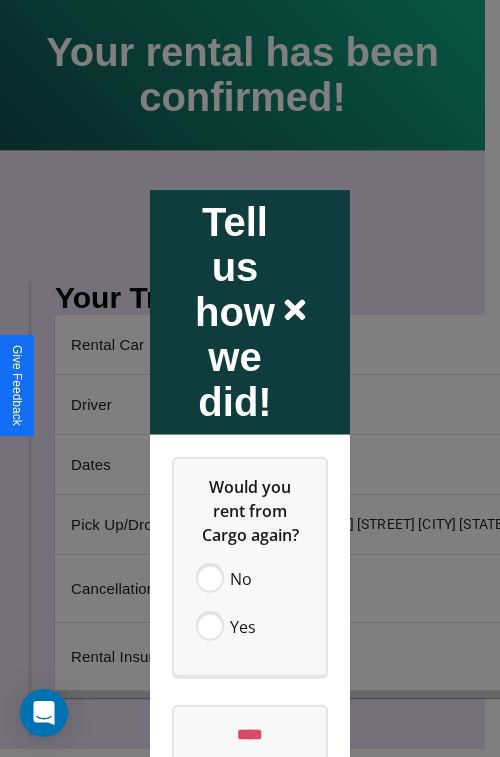 click at bounding box center [250, 378] 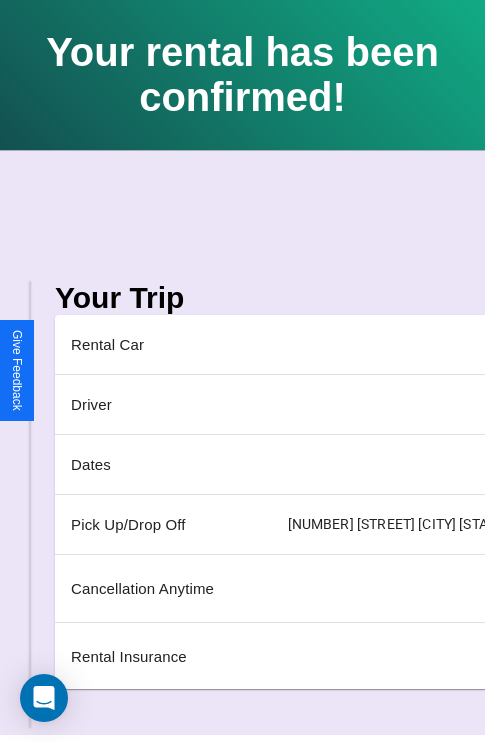 scroll, scrollTop: 0, scrollLeft: 235, axis: horizontal 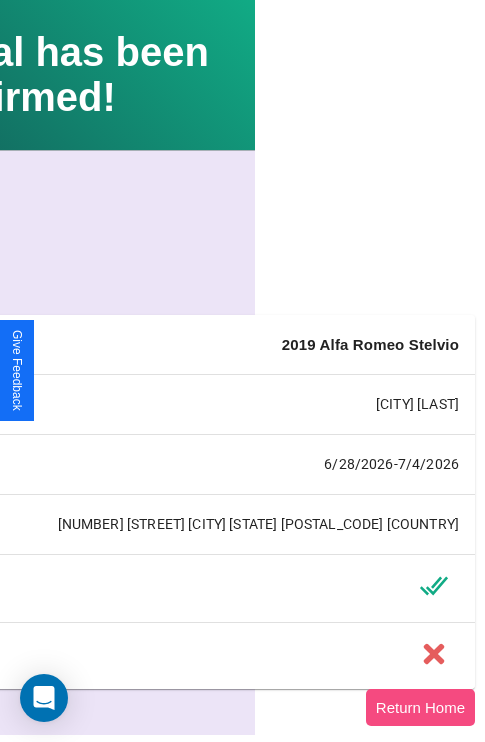 click on "Return Home" at bounding box center [420, 707] 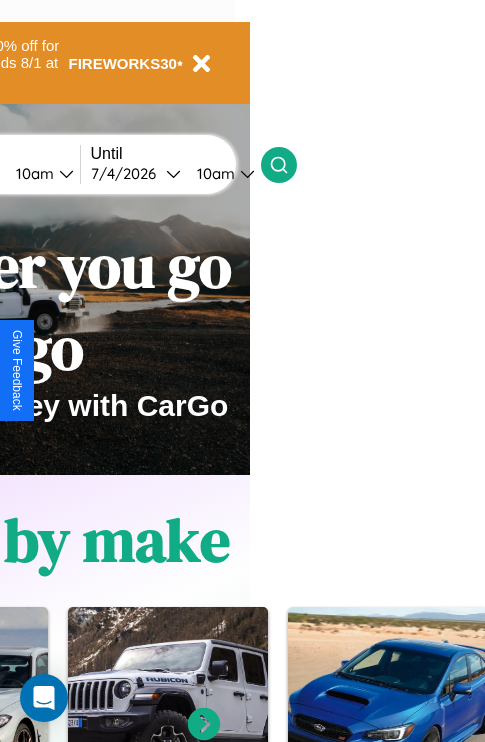 scroll, scrollTop: 0, scrollLeft: 0, axis: both 